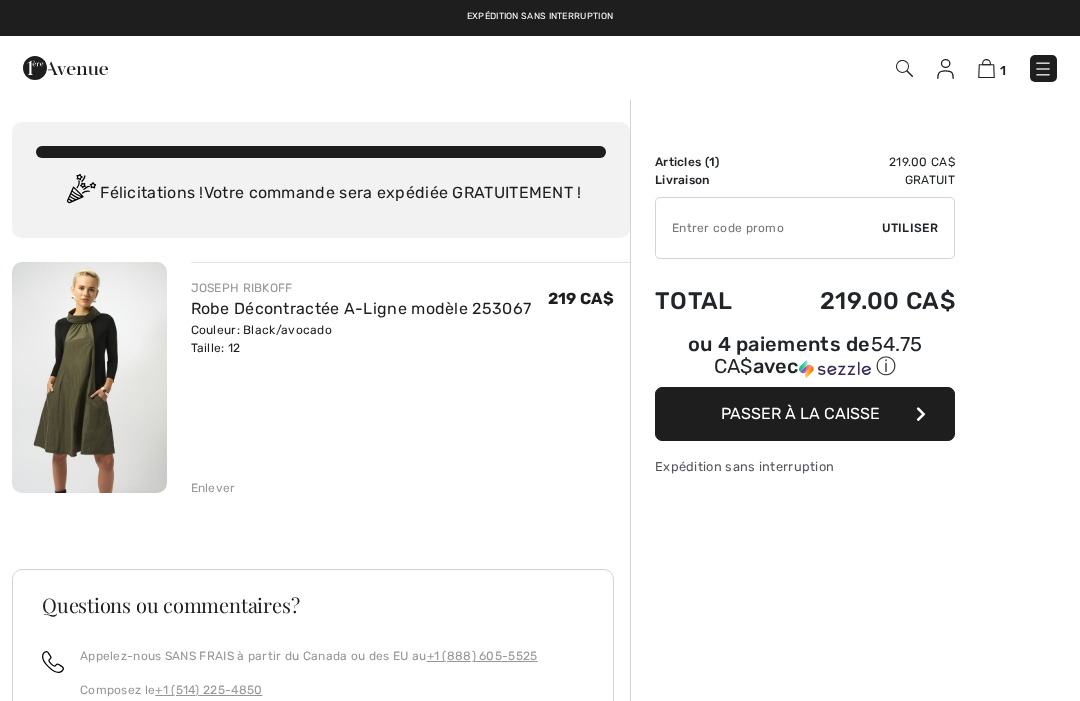 scroll, scrollTop: 0, scrollLeft: 0, axis: both 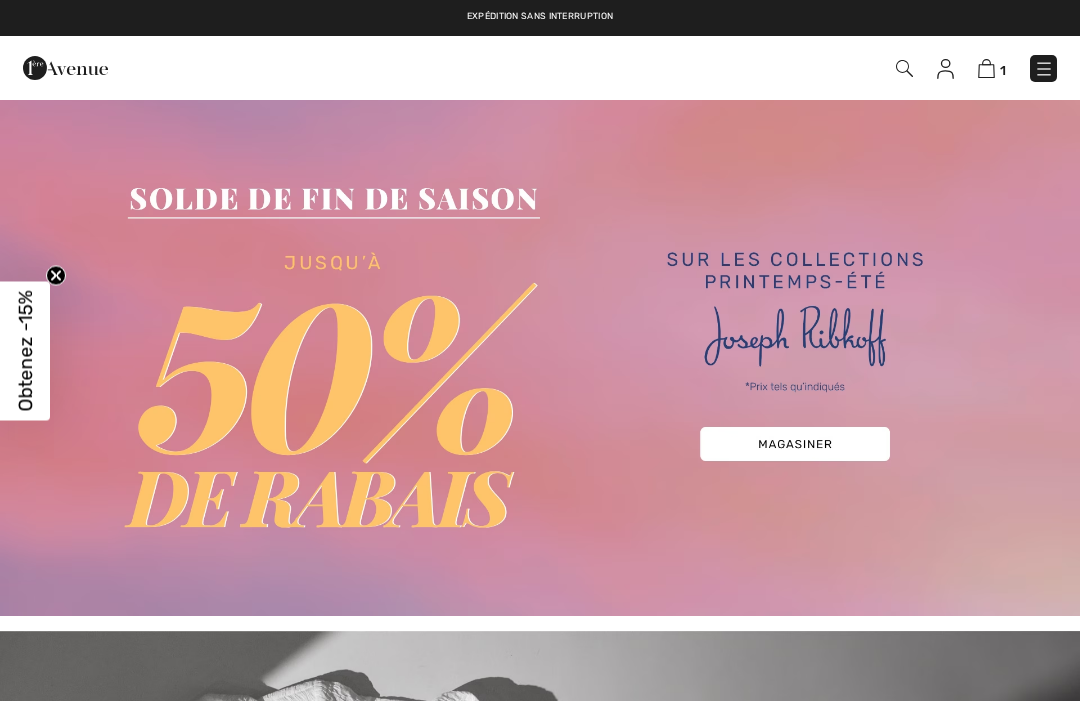 checkbox on "true" 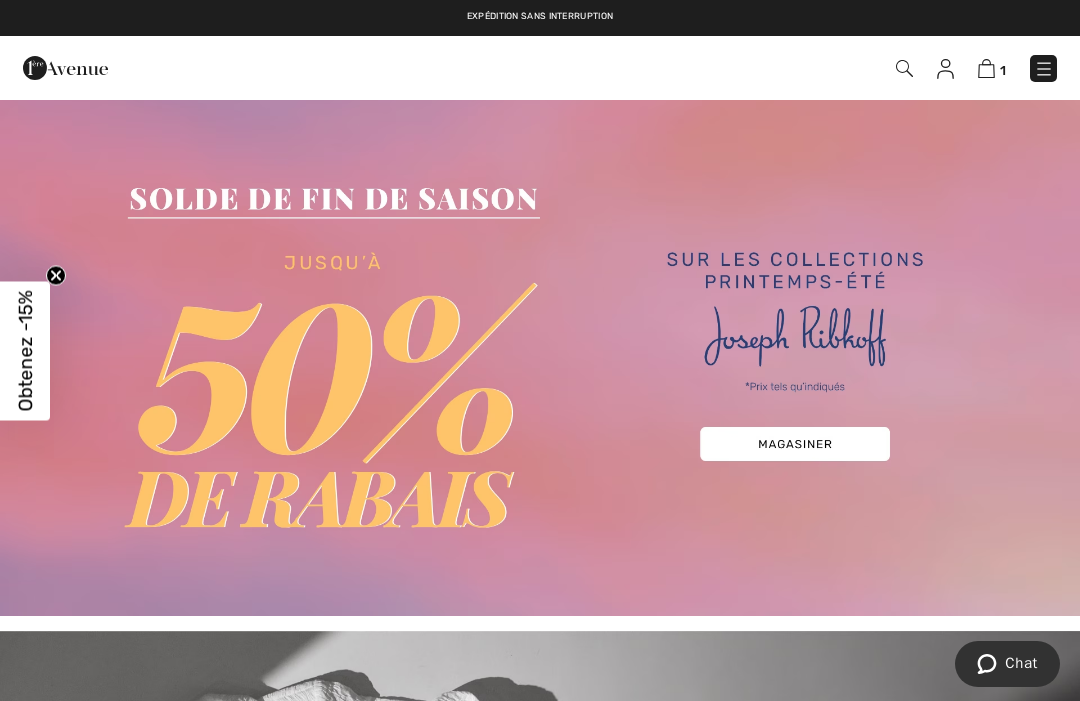 scroll, scrollTop: 0, scrollLeft: 0, axis: both 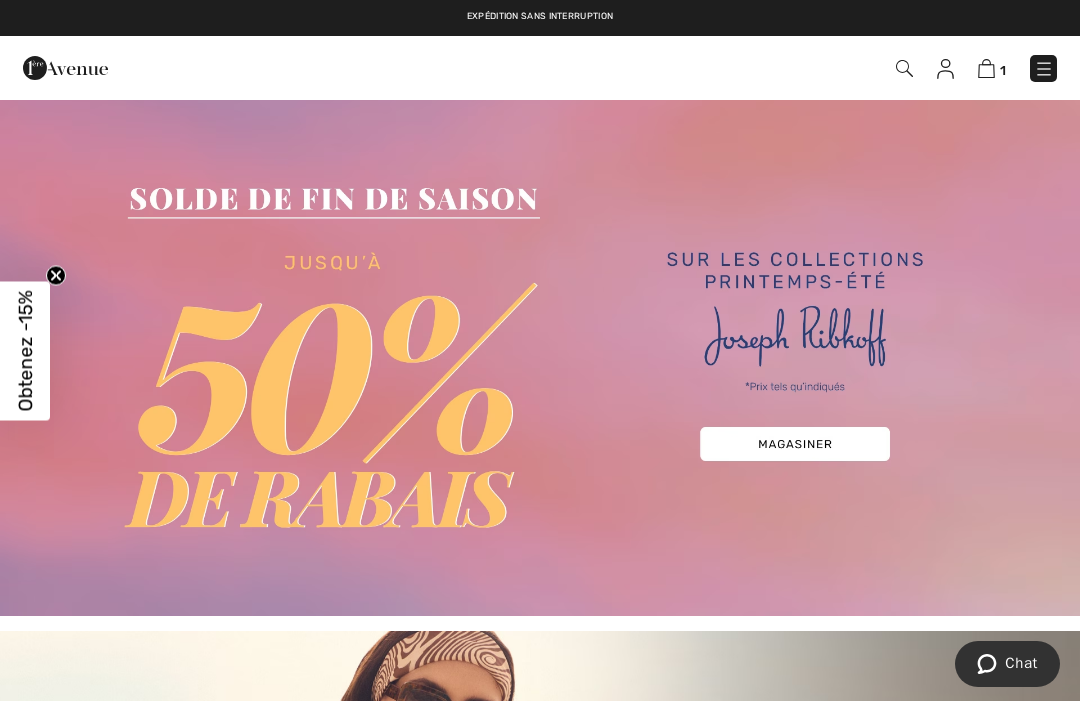 click at bounding box center [540, 357] 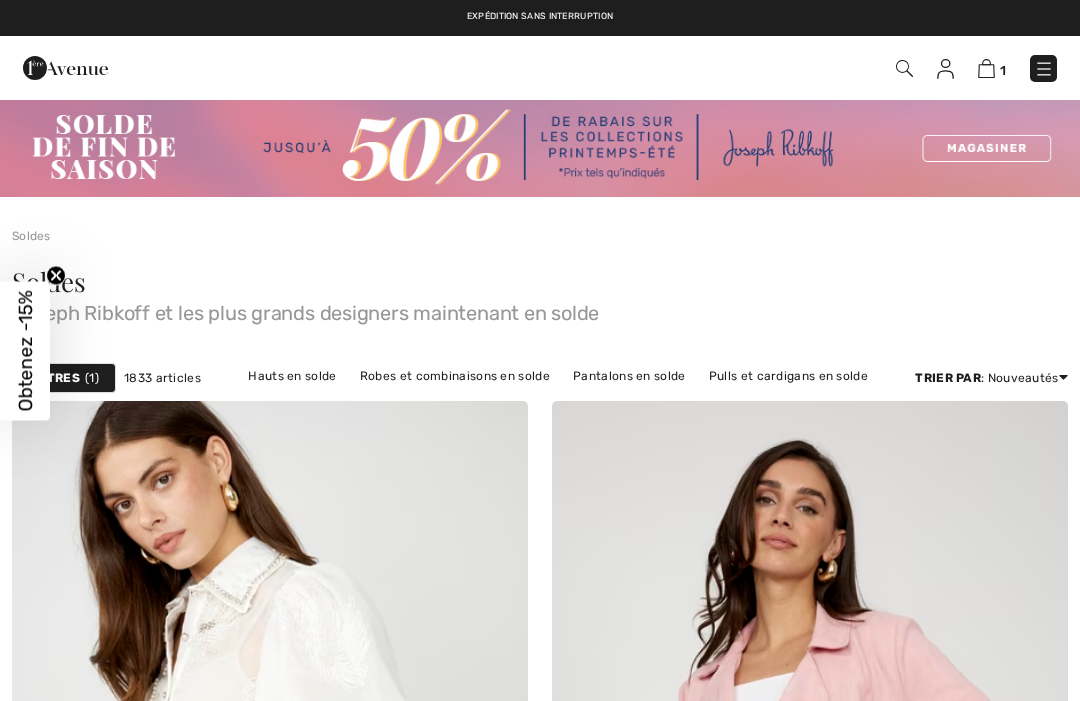 scroll, scrollTop: 0, scrollLeft: 0, axis: both 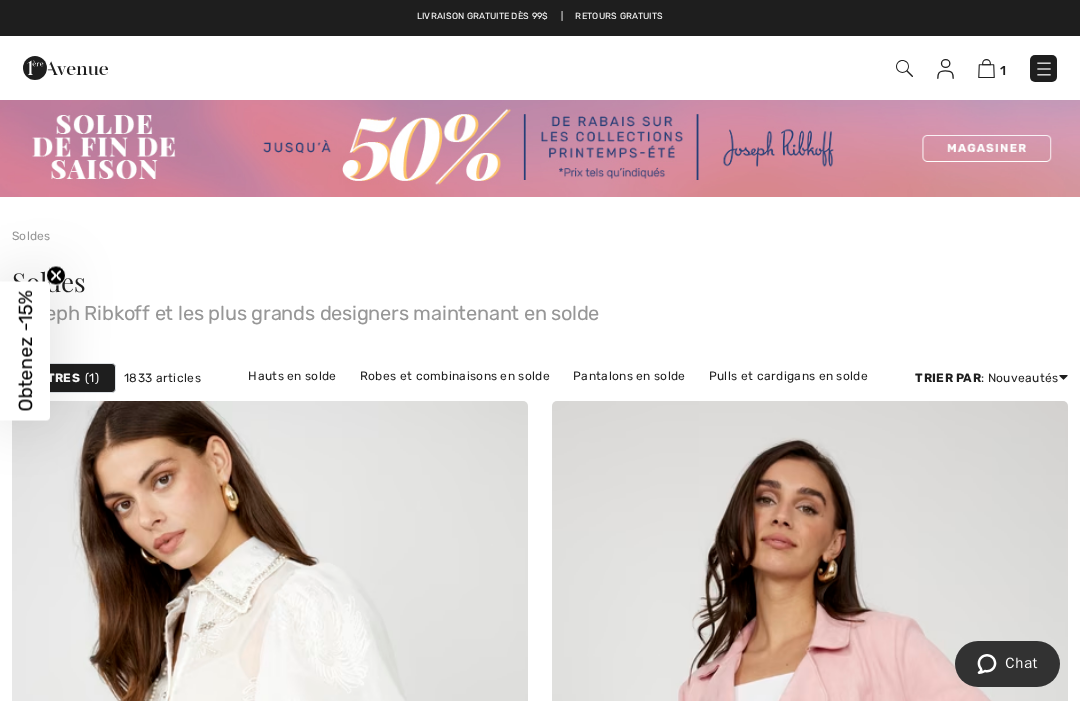 click on "Robes et combinaisons en solde" at bounding box center [455, 376] 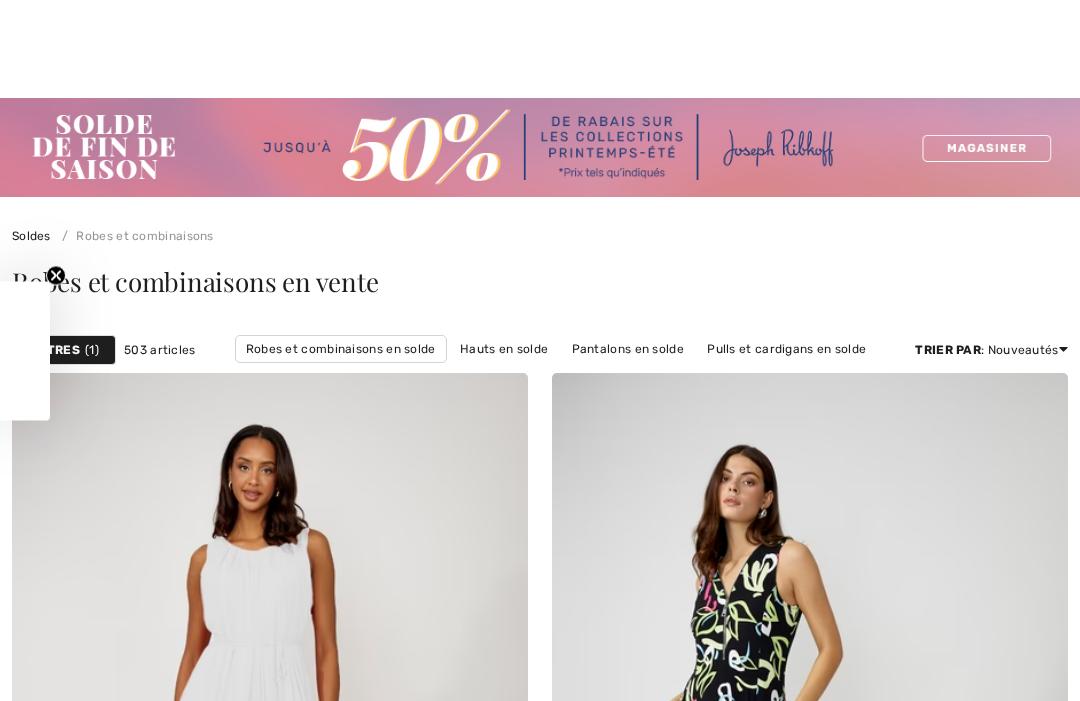 checkbox on "true" 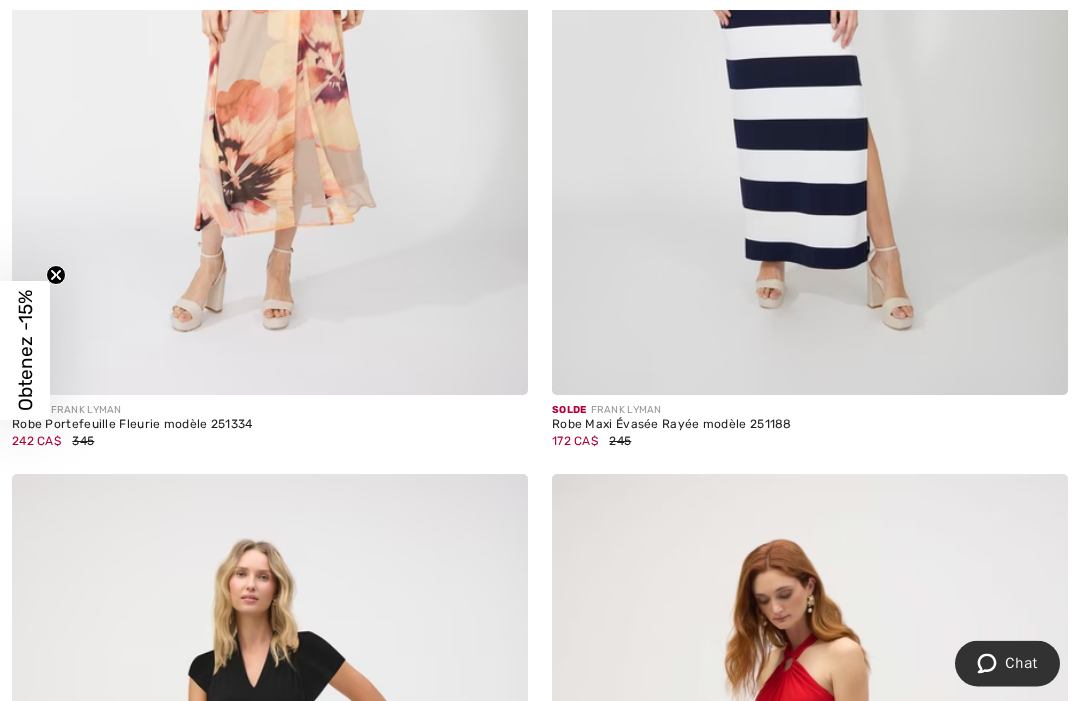 scroll, scrollTop: 0, scrollLeft: 0, axis: both 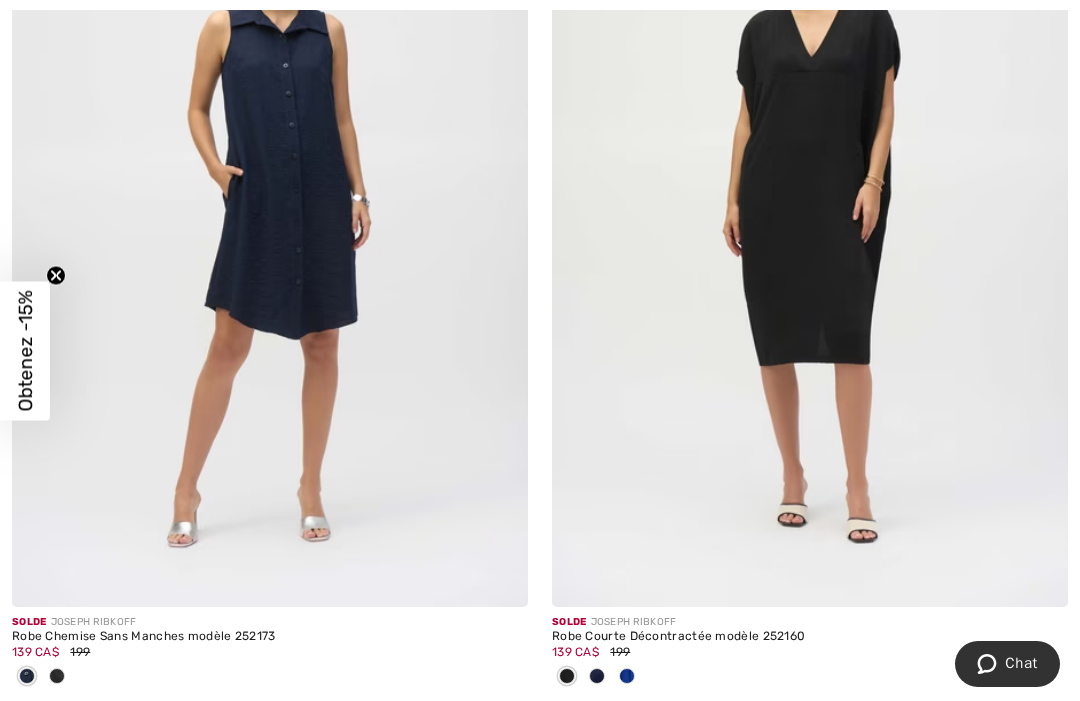 click at bounding box center [270, 220] 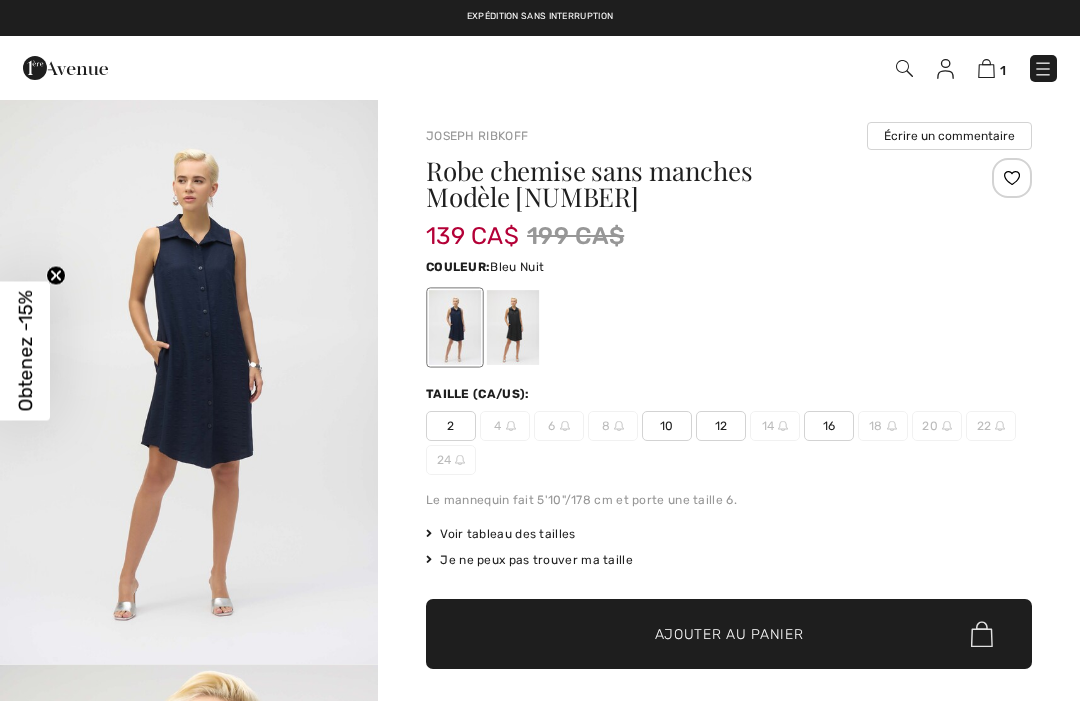 scroll, scrollTop: 0, scrollLeft: 0, axis: both 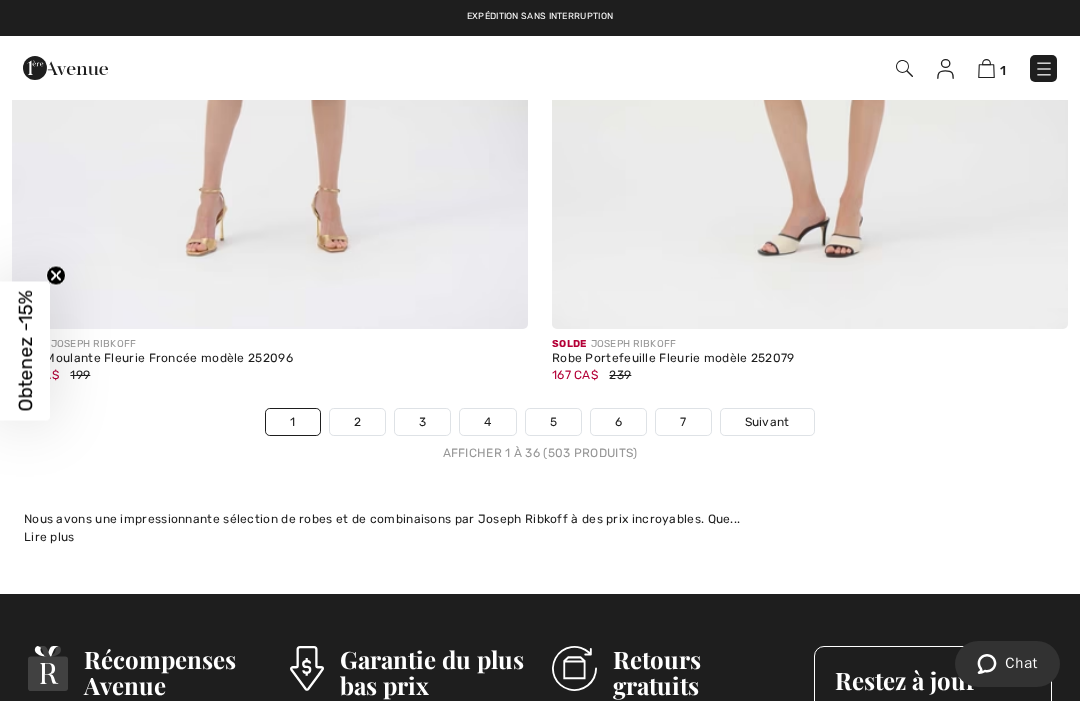 click on "2" at bounding box center (357, 422) 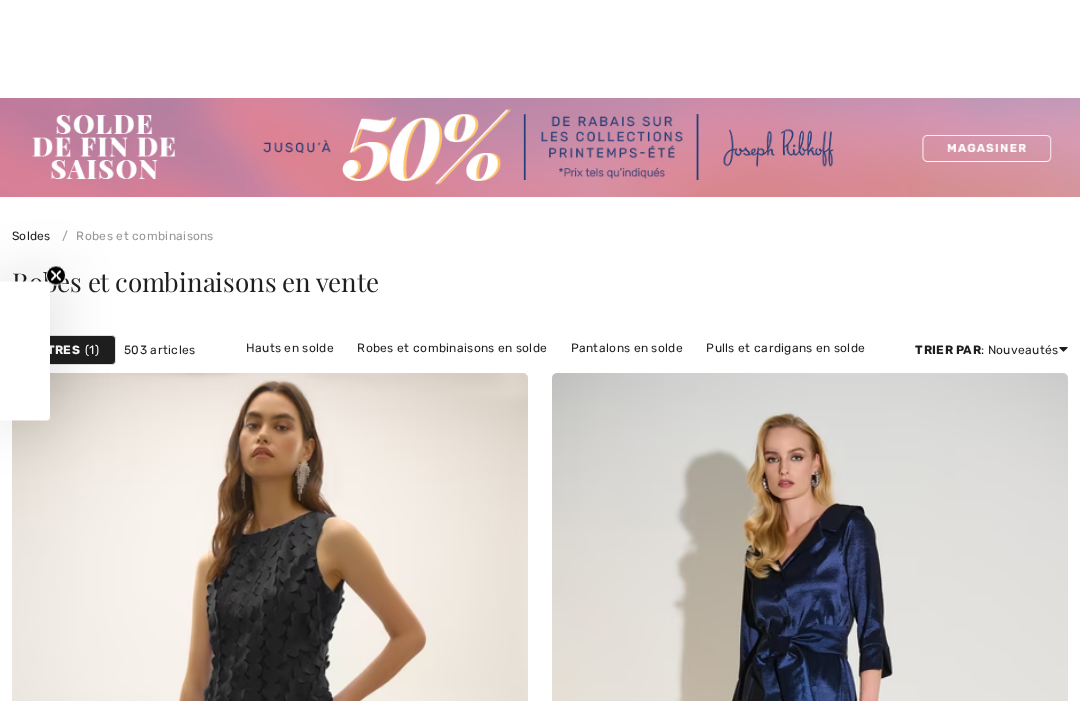 checkbox on "true" 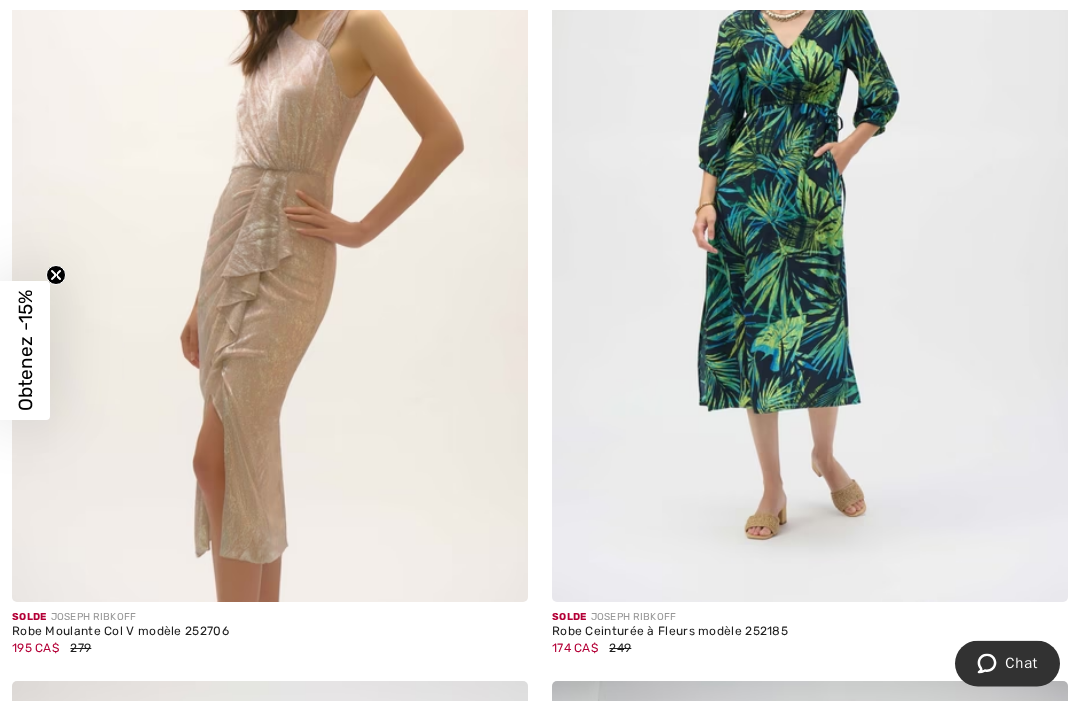 scroll, scrollTop: 0, scrollLeft: 0, axis: both 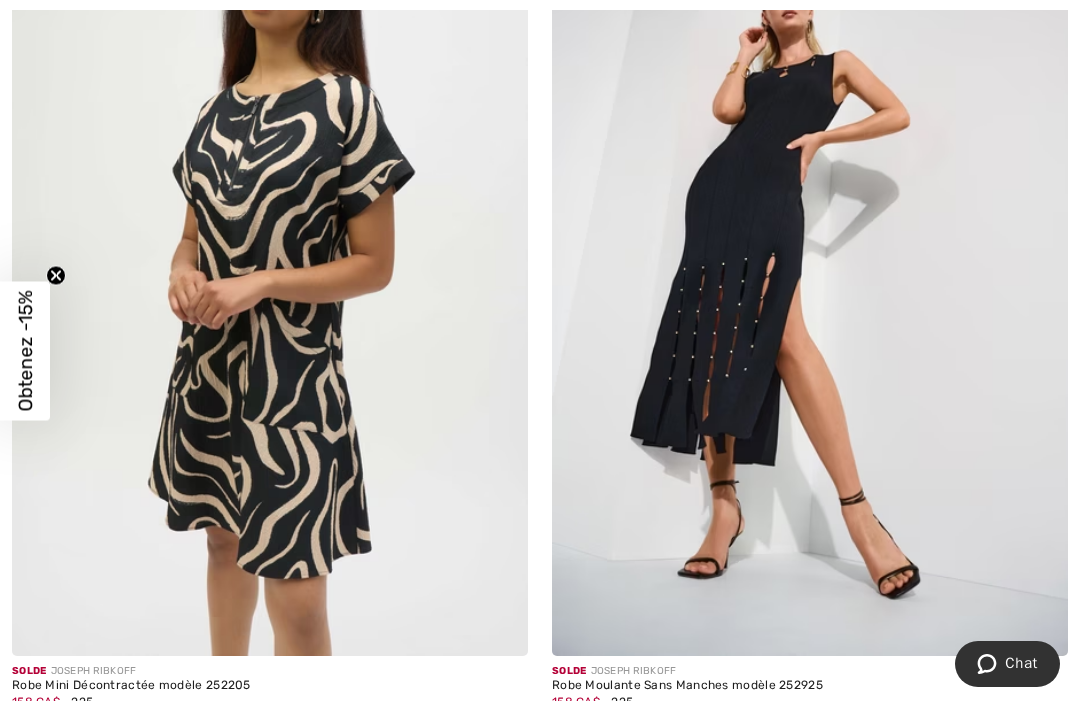 click at bounding box center (270, 269) 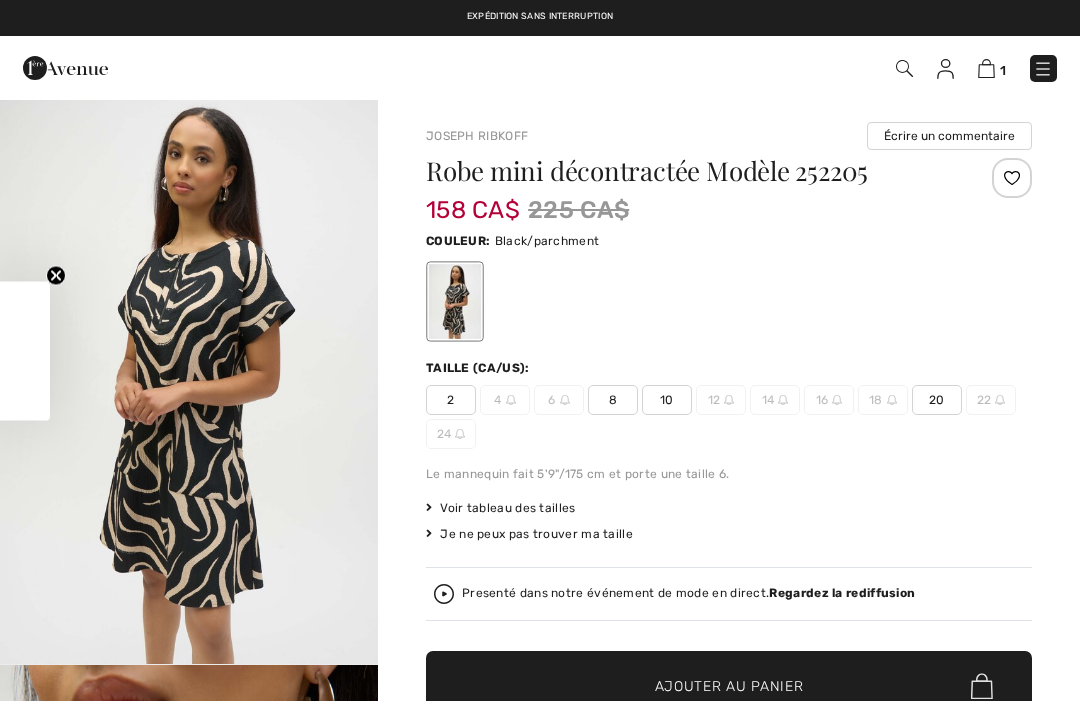 checkbox on "true" 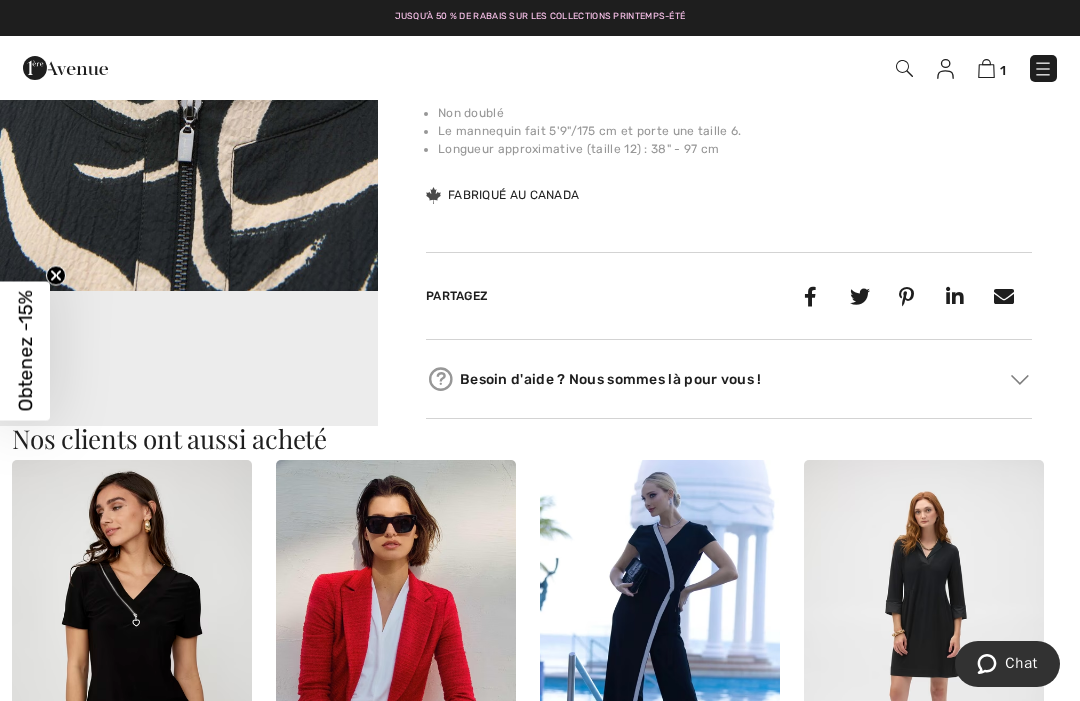 scroll, scrollTop: 937, scrollLeft: 0, axis: vertical 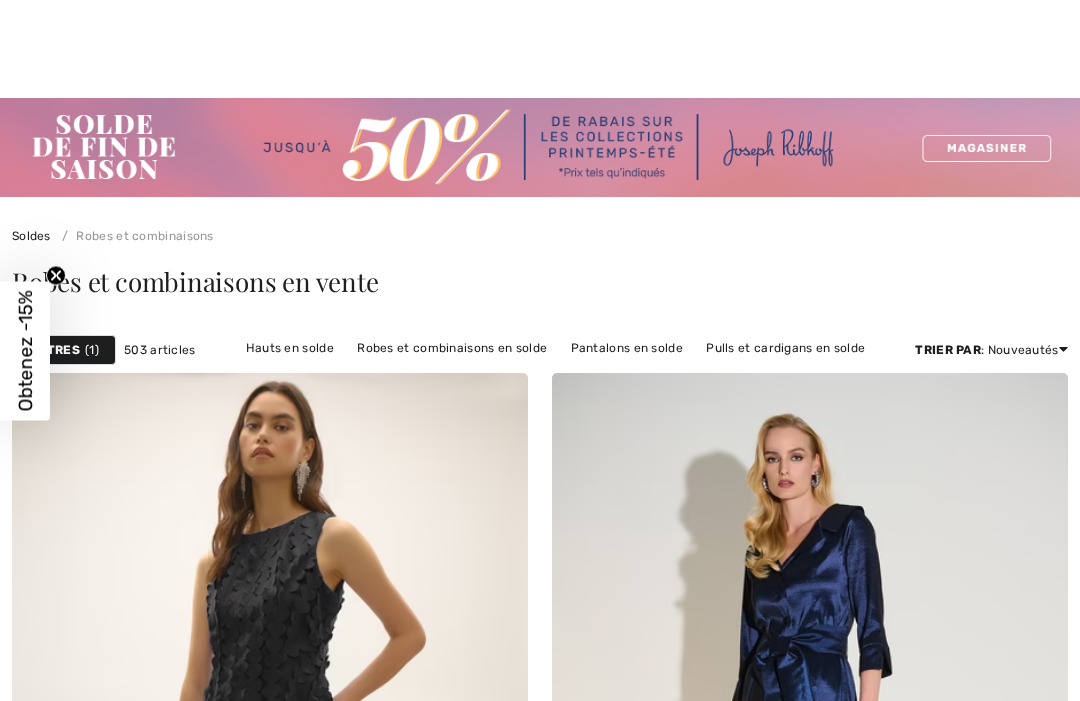 checkbox on "true" 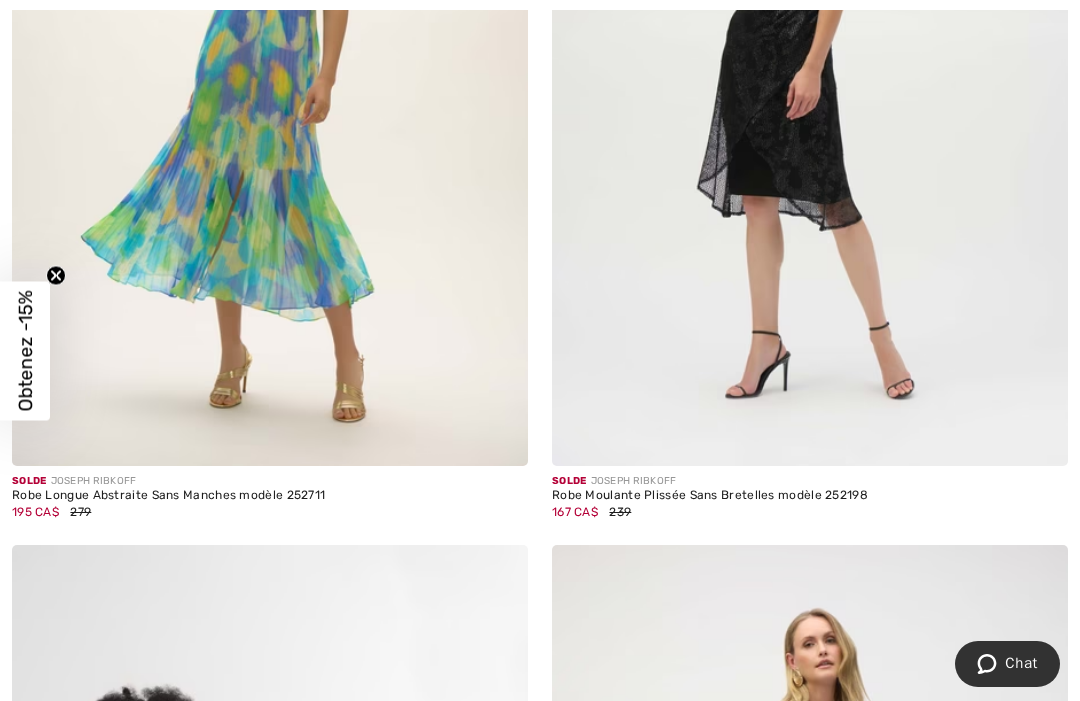 scroll, scrollTop: 0, scrollLeft: 0, axis: both 